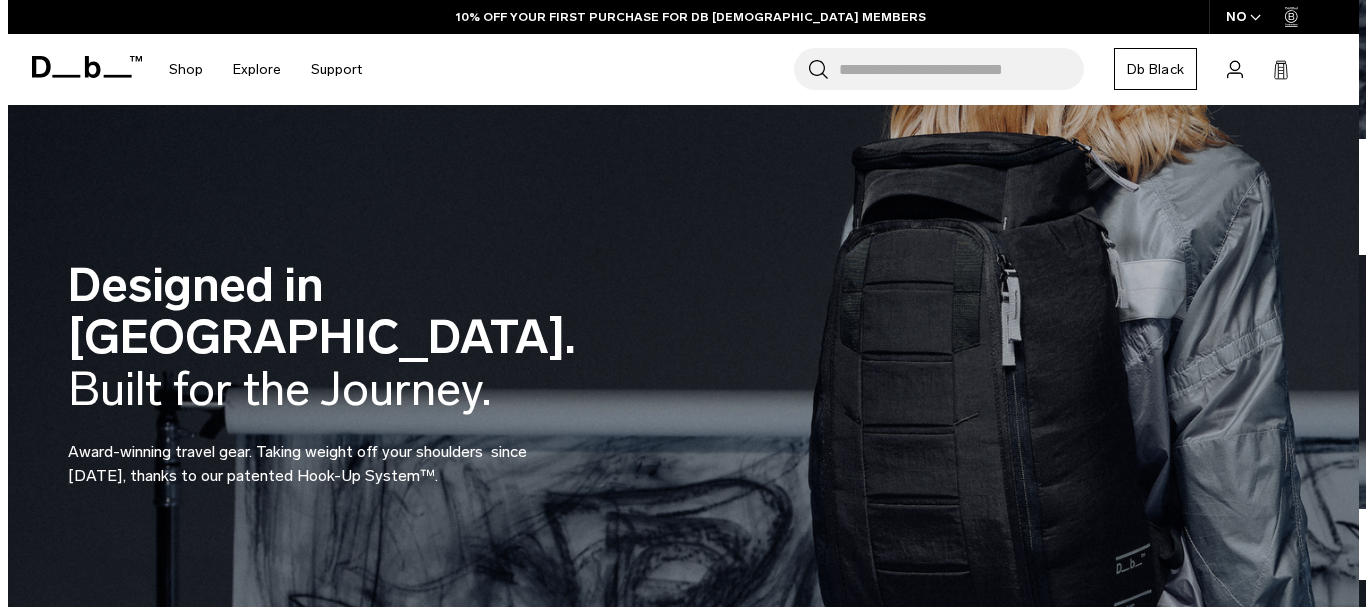 scroll, scrollTop: 0, scrollLeft: 0, axis: both 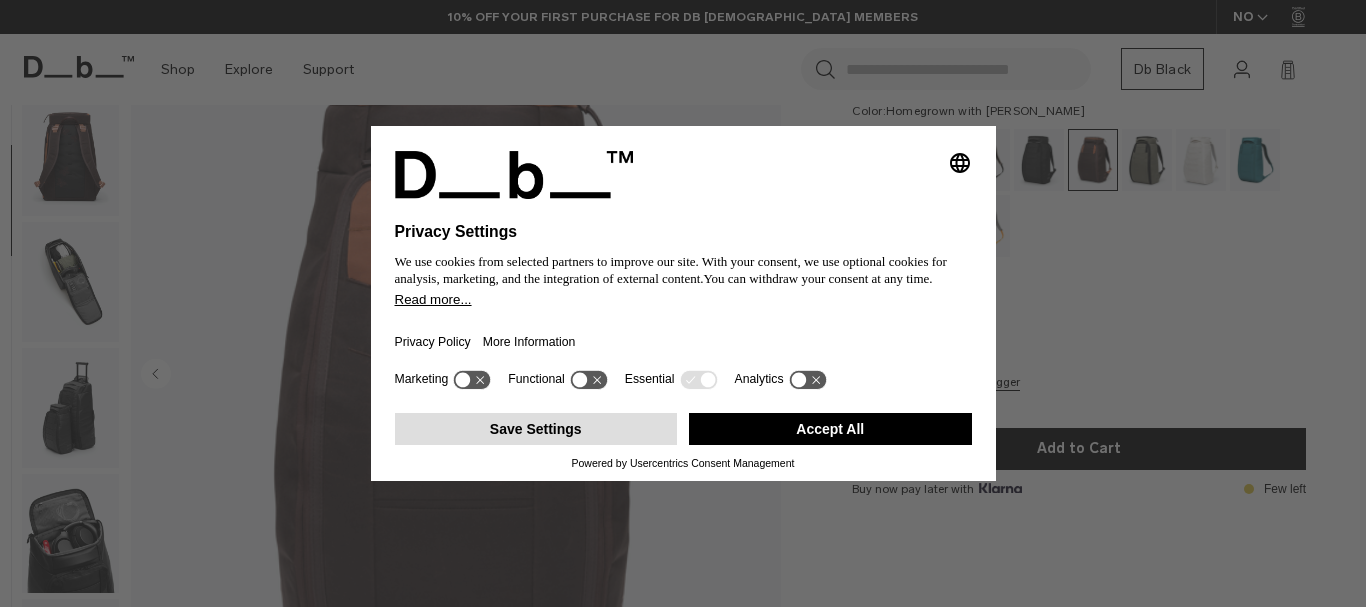 click on "Save Settings" at bounding box center [536, 429] 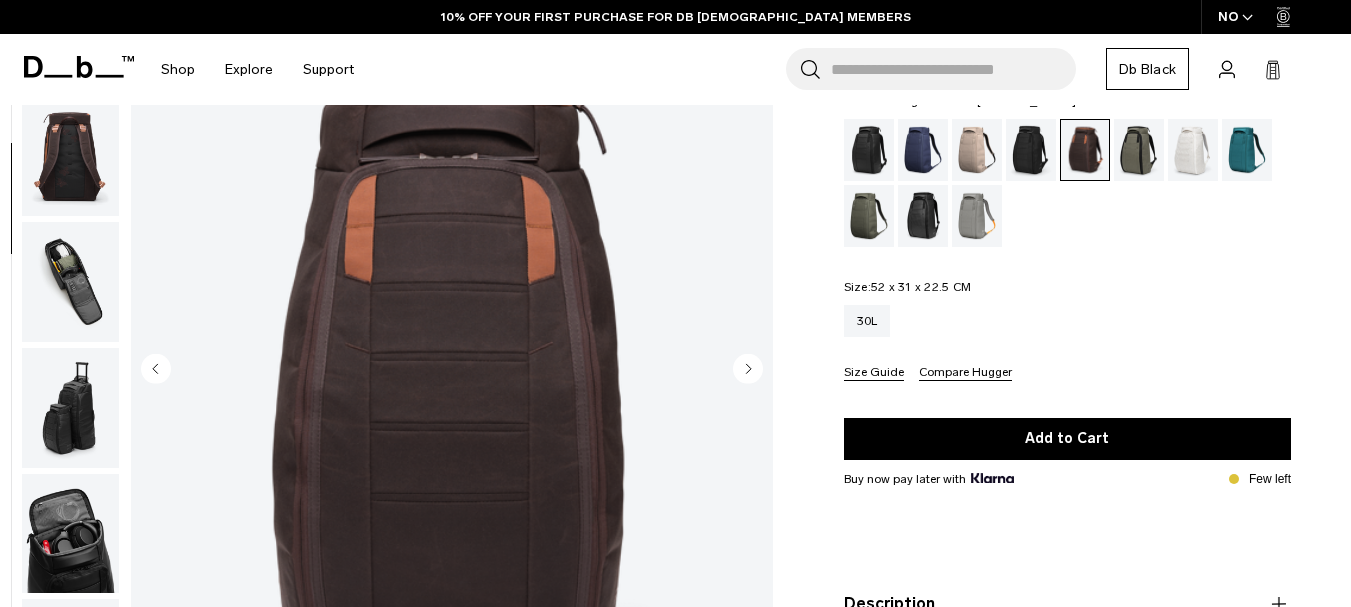 click 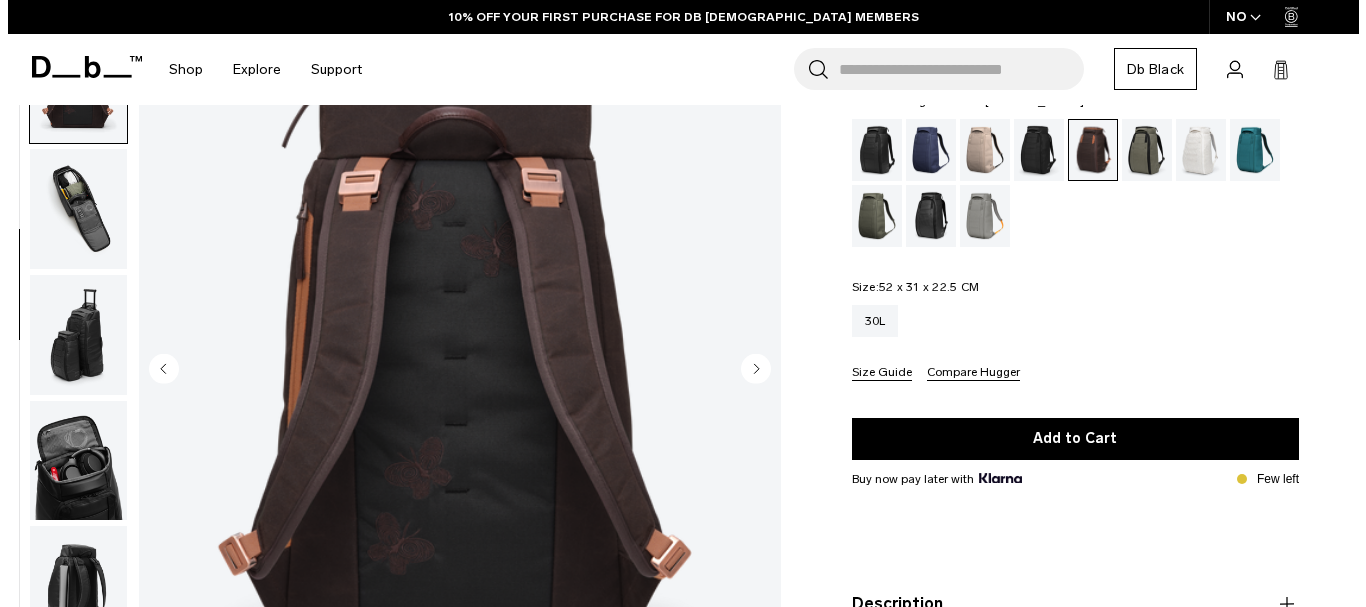 scroll, scrollTop: 326, scrollLeft: 0, axis: vertical 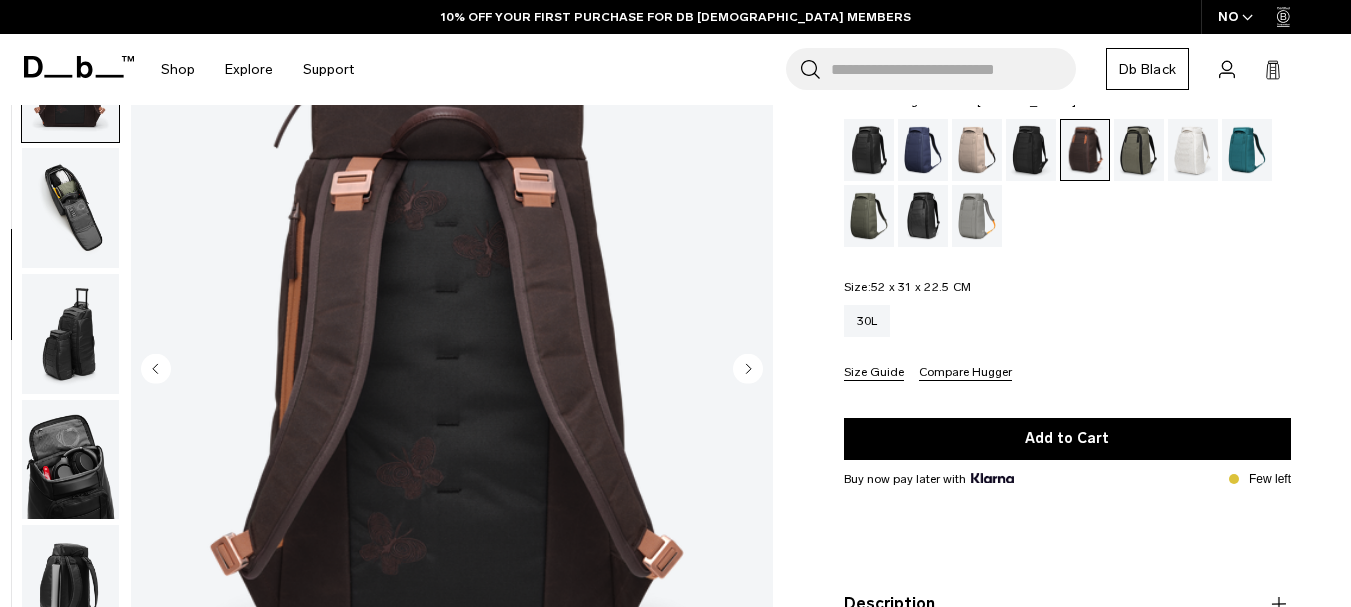 click at bounding box center (452, 371) 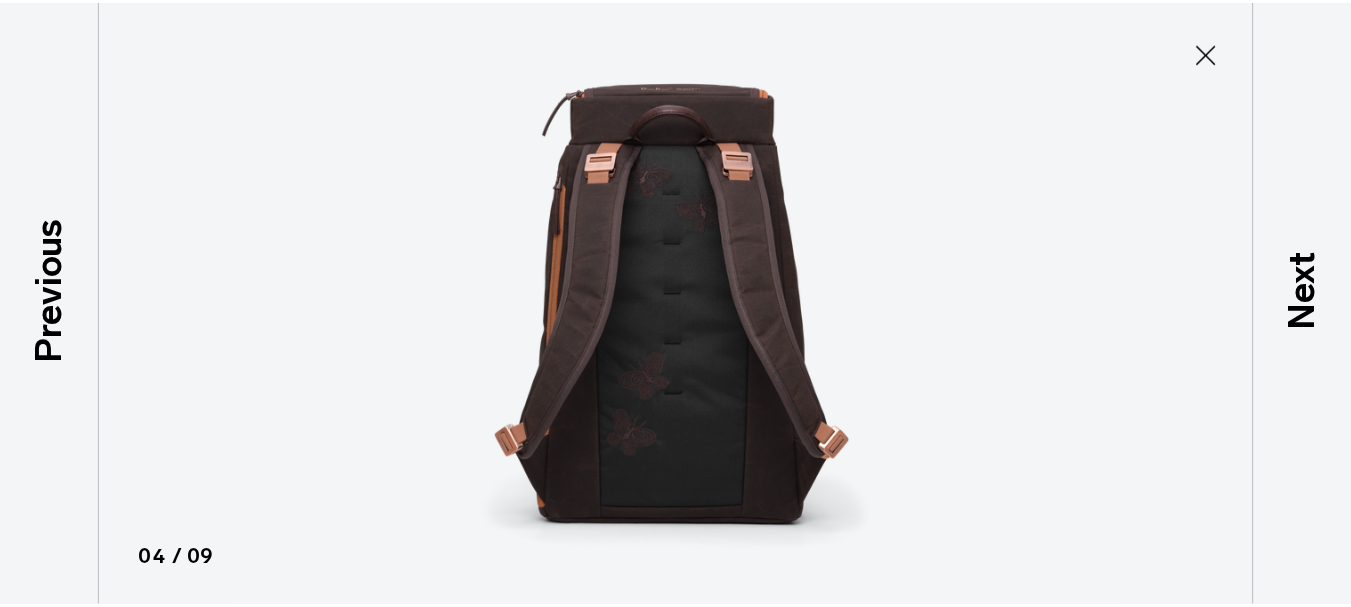 scroll, scrollTop: 316, scrollLeft: 0, axis: vertical 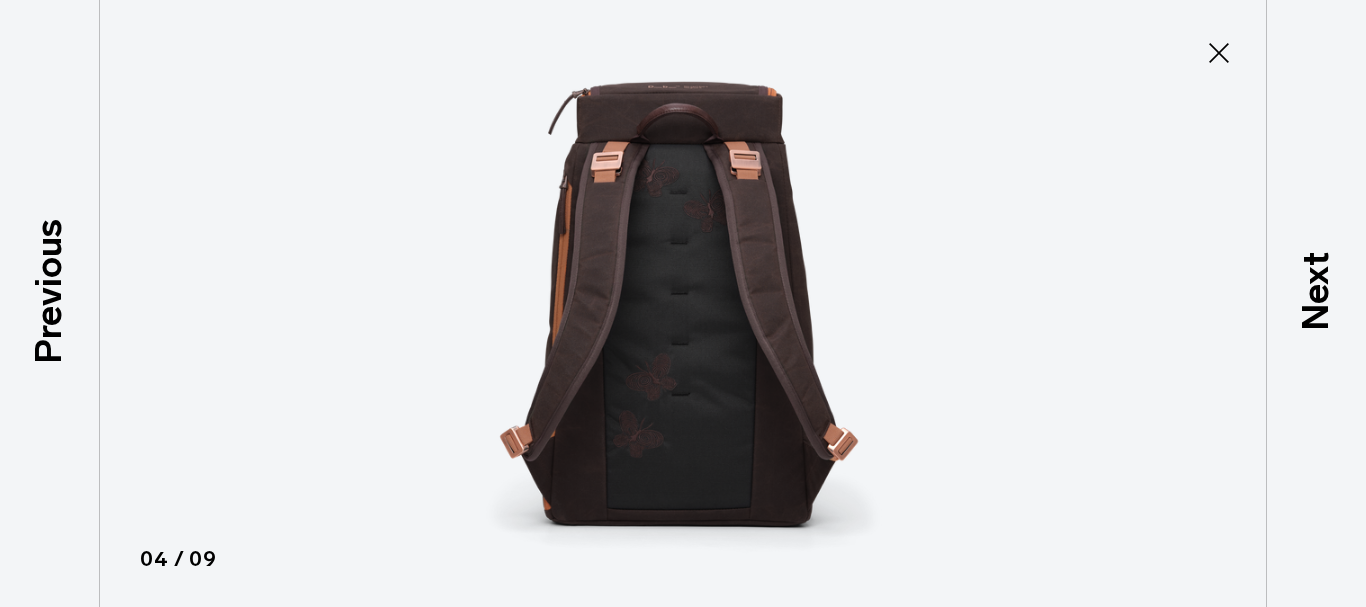 click 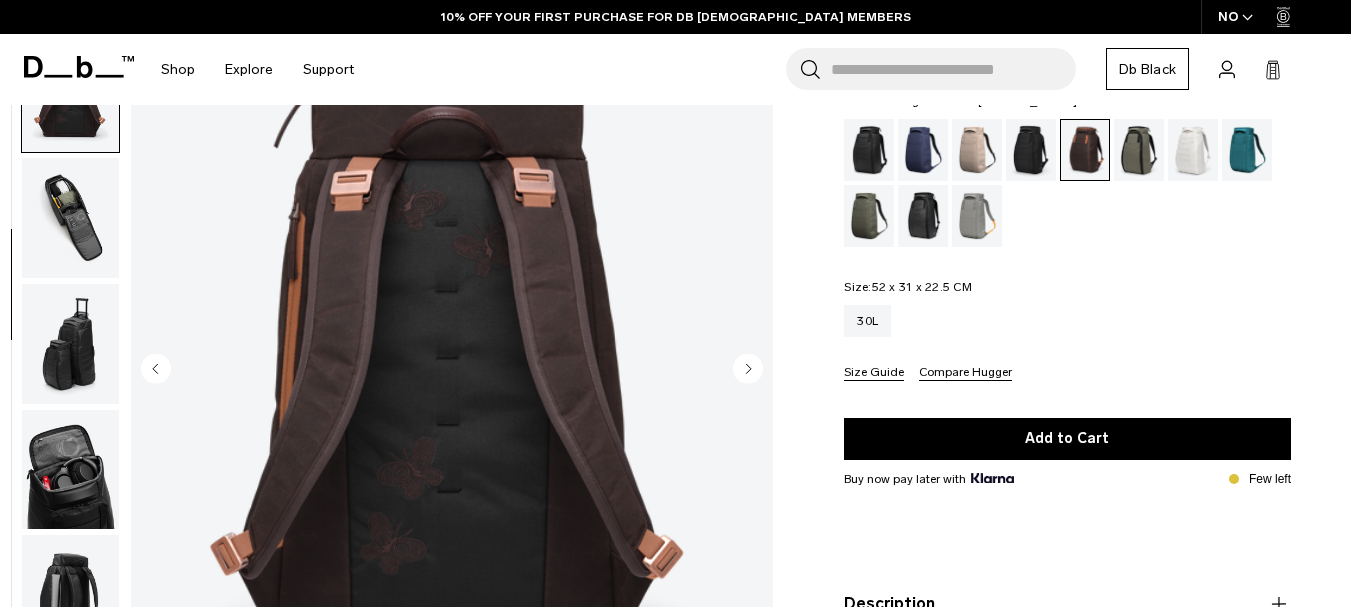 scroll, scrollTop: 326, scrollLeft: 0, axis: vertical 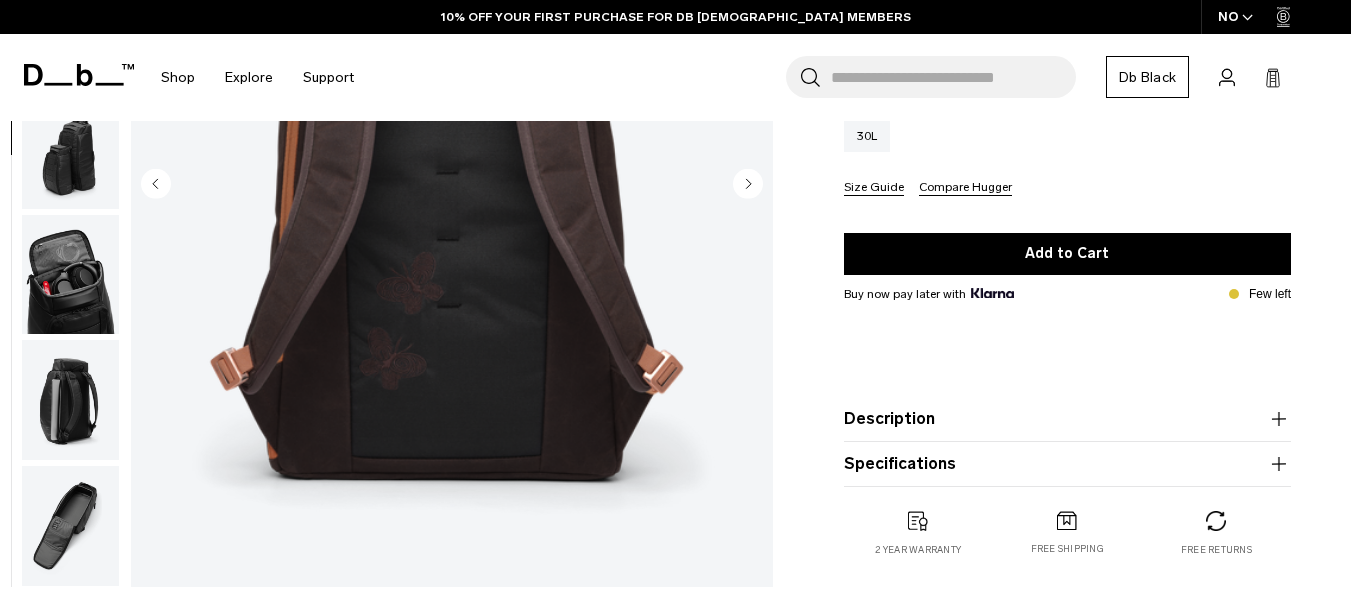 click on "Description" at bounding box center [1067, 419] 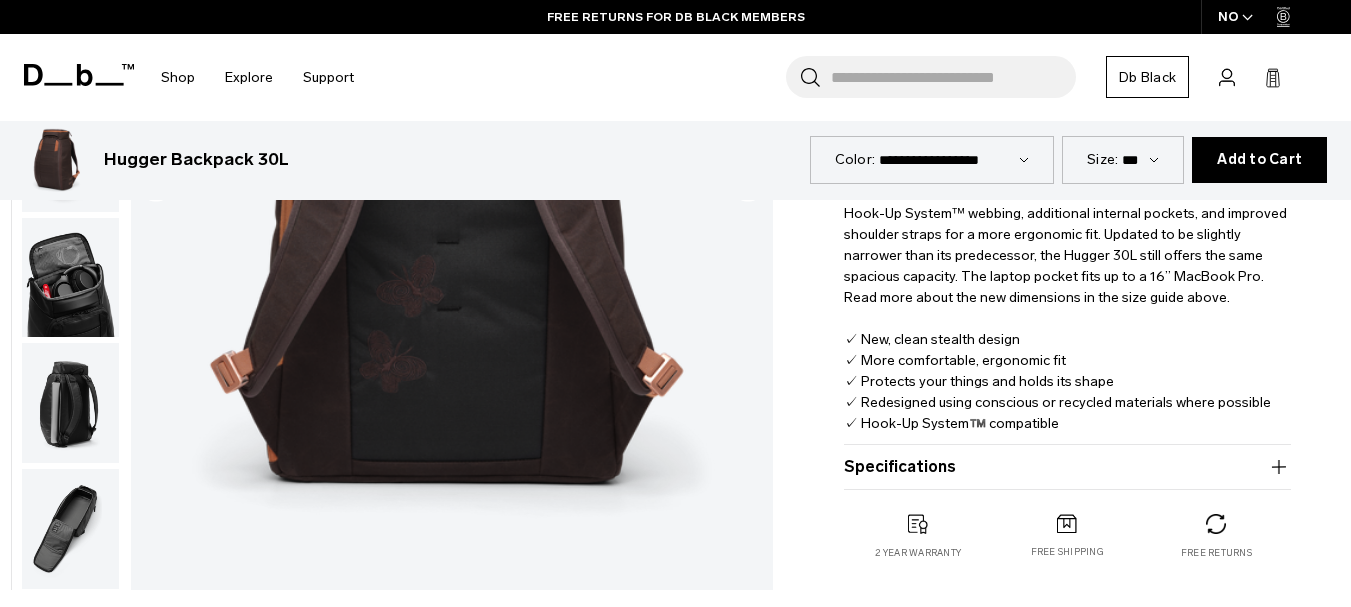 scroll, scrollTop: 627, scrollLeft: 0, axis: vertical 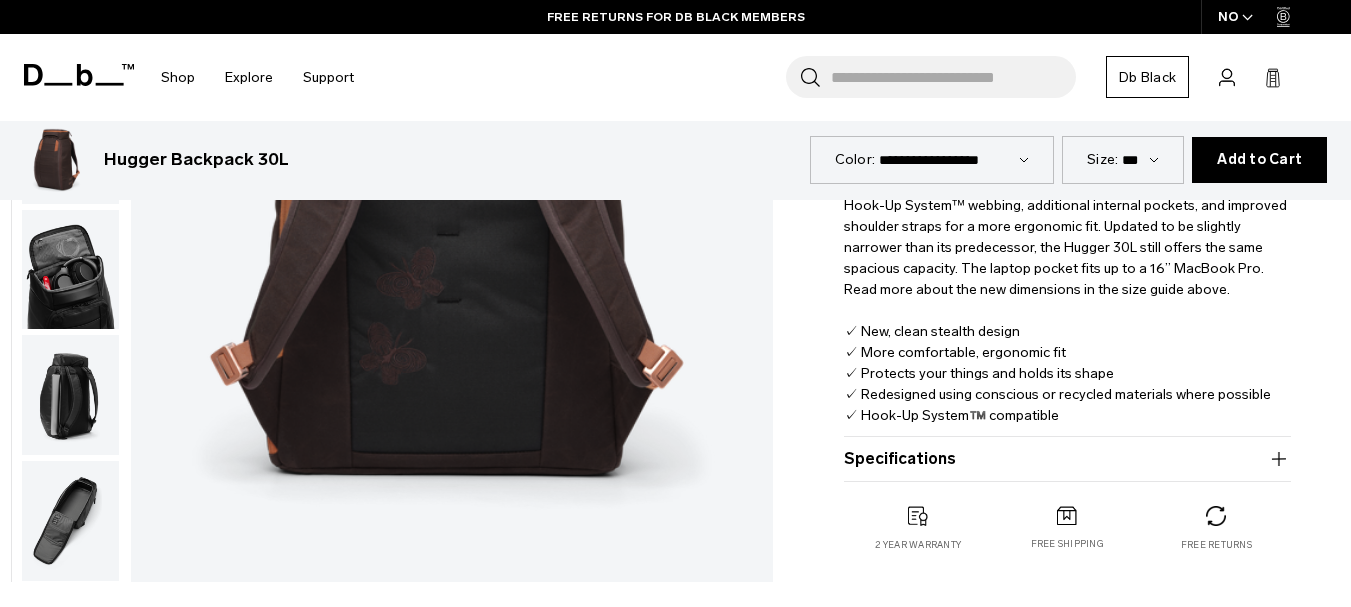 click on "Specifications" at bounding box center [1067, 459] 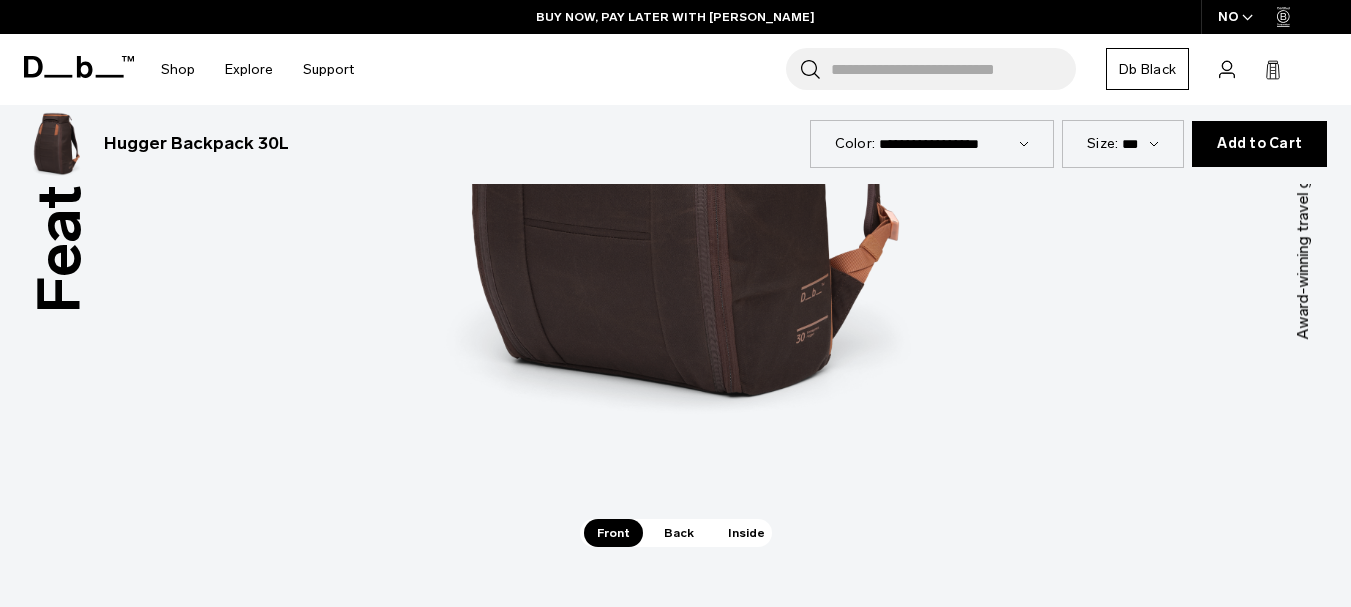 click on "Back" at bounding box center (679, 533) 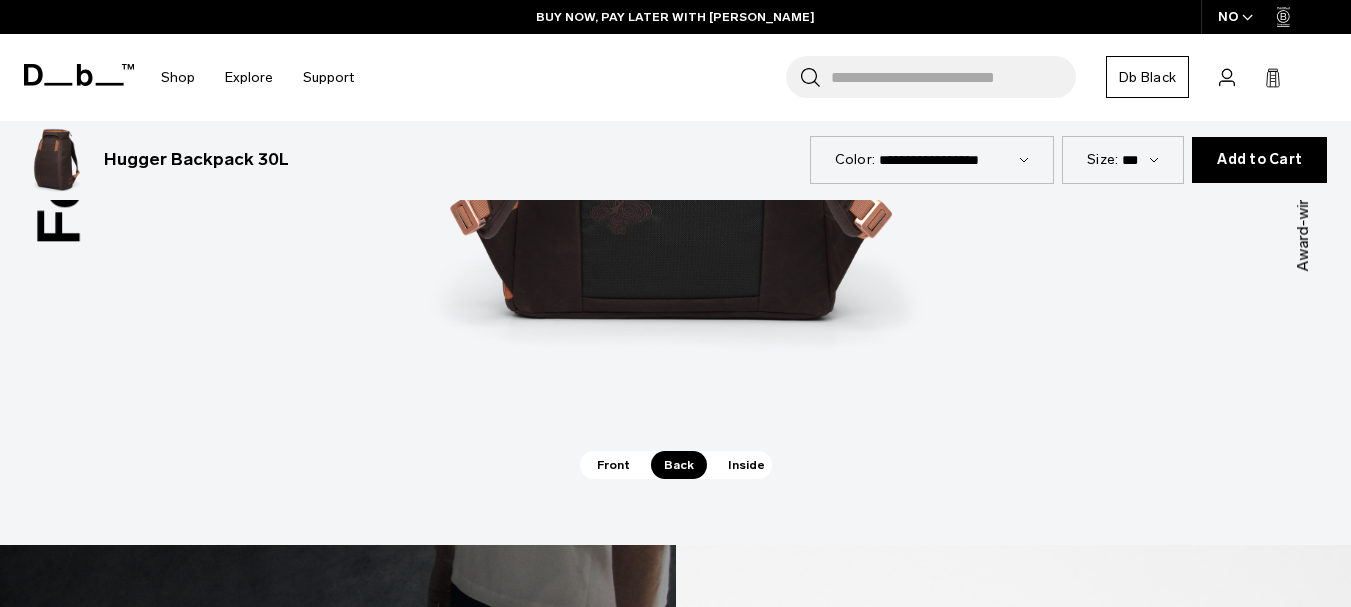 scroll, scrollTop: 3154, scrollLeft: 0, axis: vertical 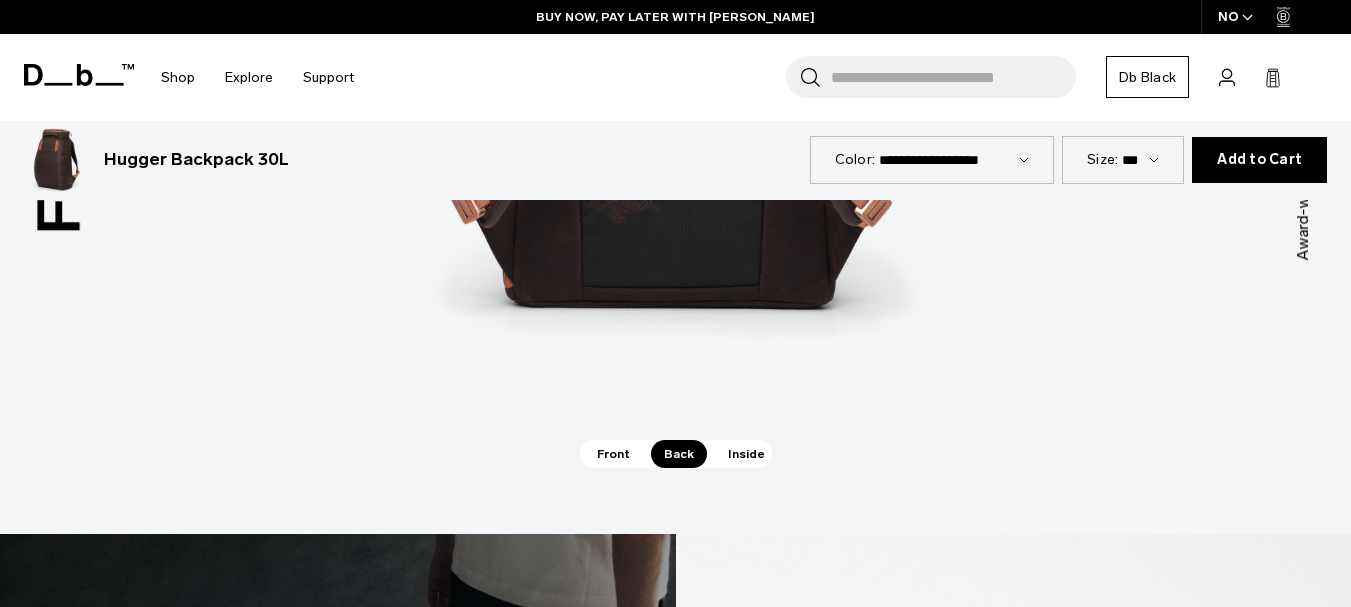 click on "Inside" at bounding box center (746, 454) 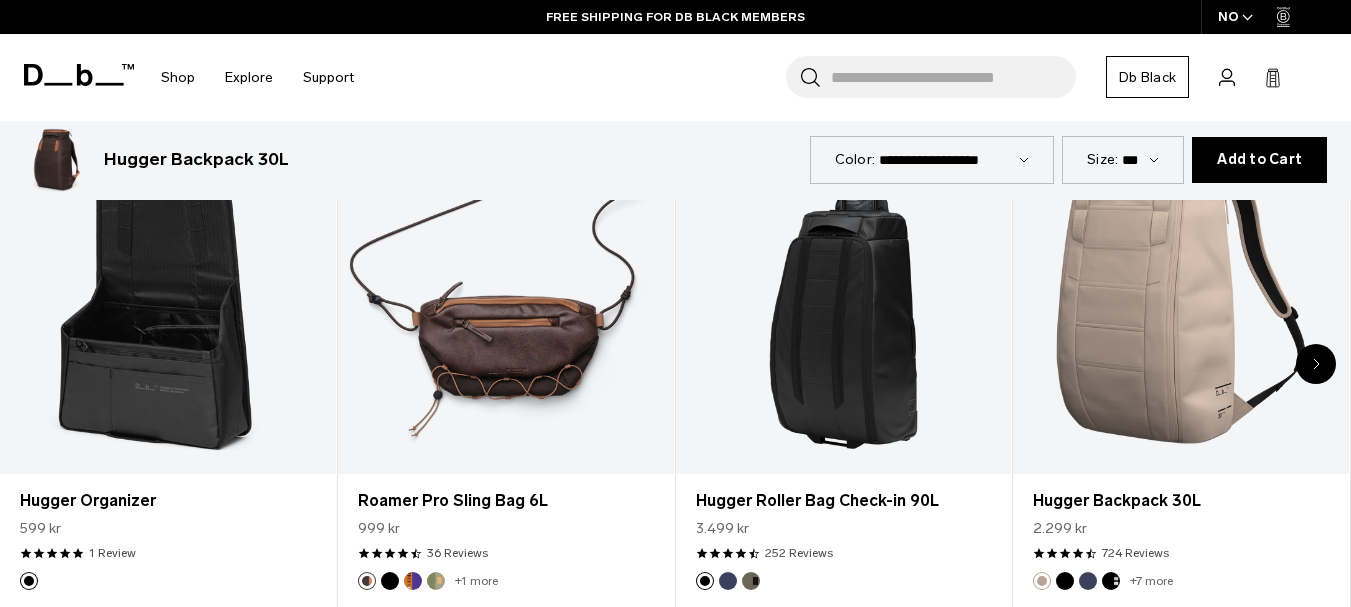 scroll, scrollTop: 4603, scrollLeft: 0, axis: vertical 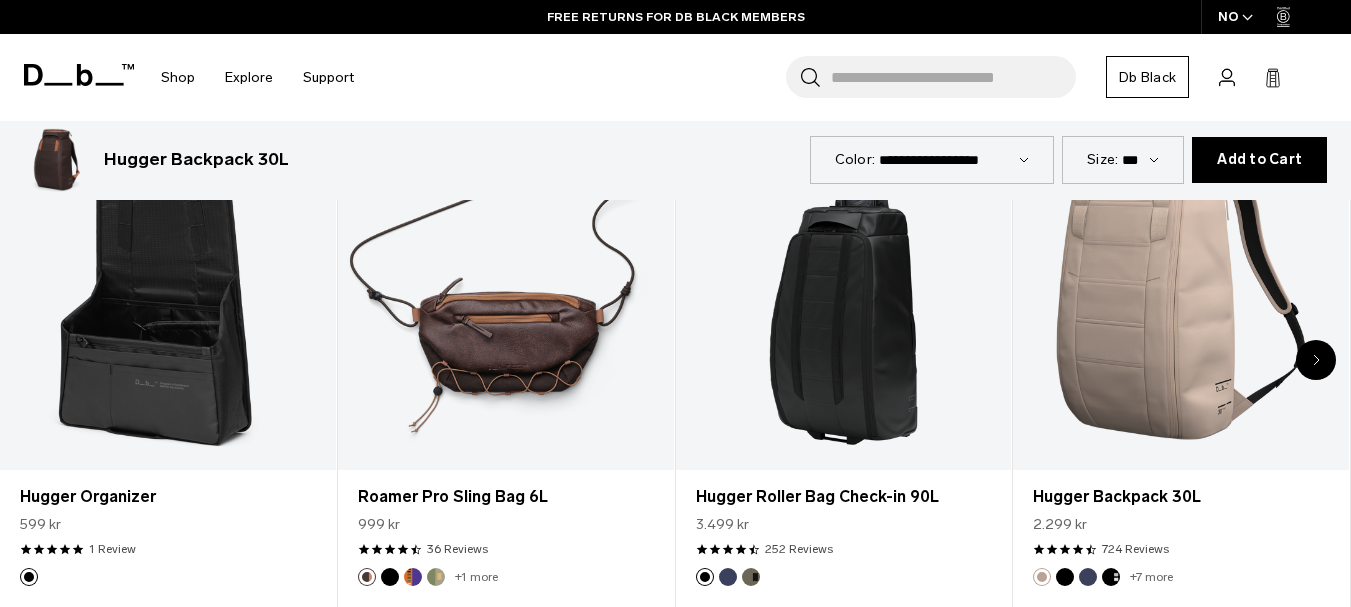 click at bounding box center [506, 283] 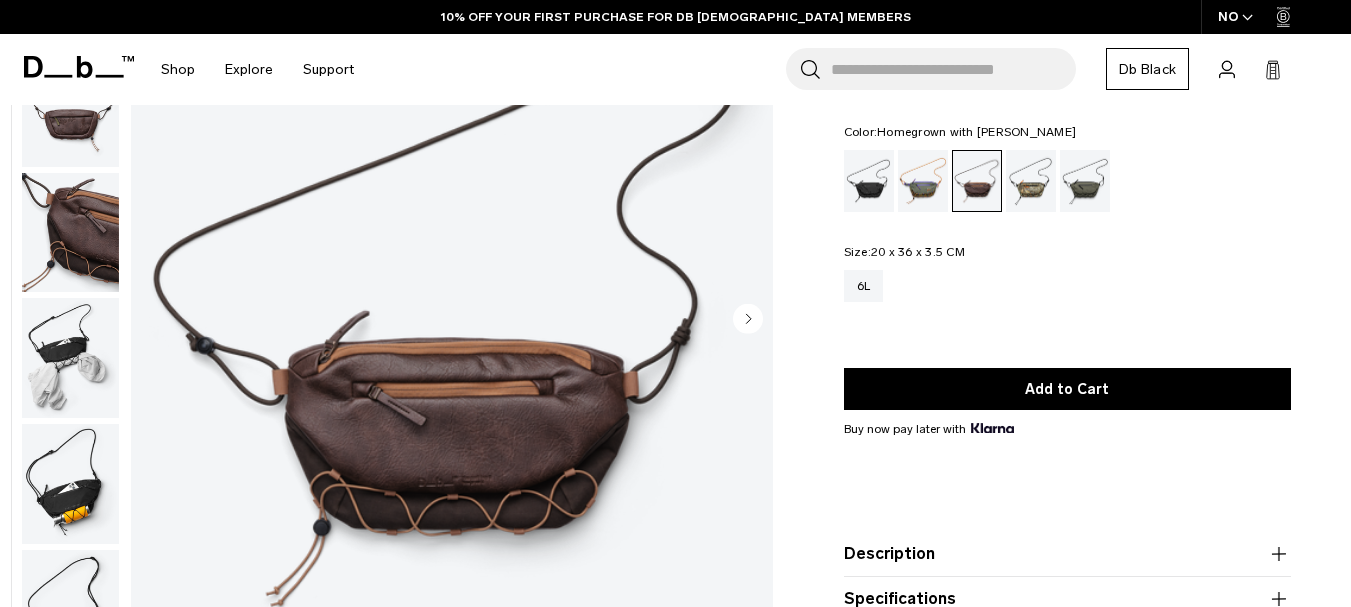 scroll, scrollTop: 215, scrollLeft: 0, axis: vertical 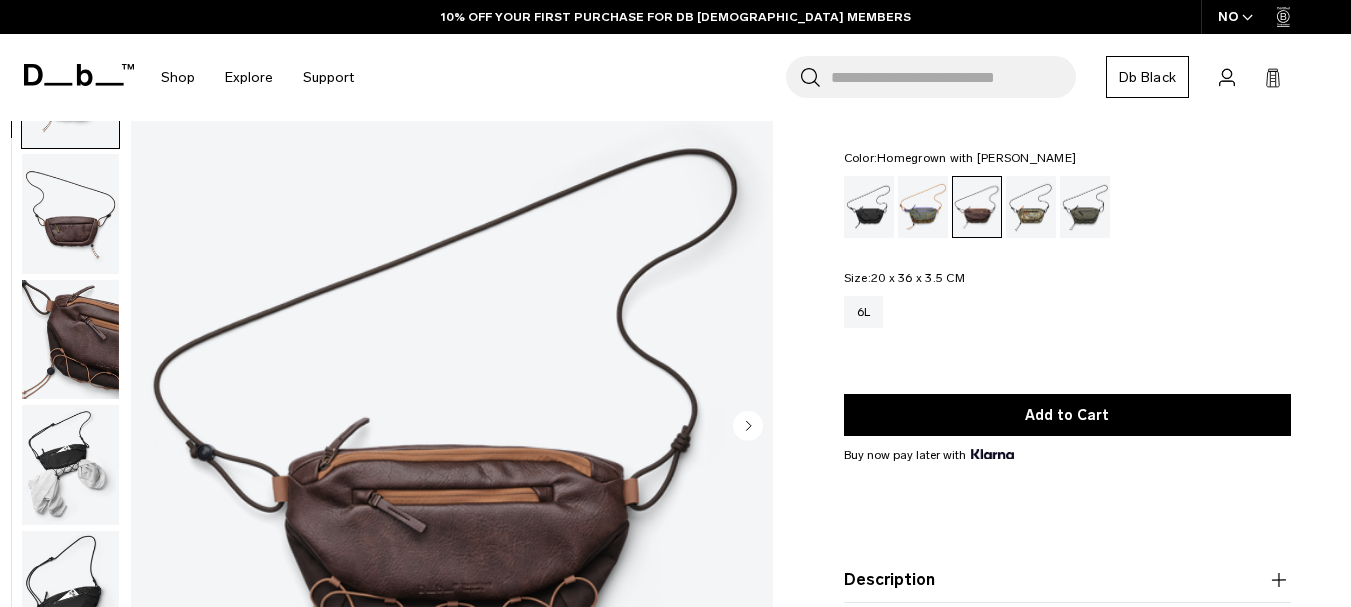 click at bounding box center [869, 207] 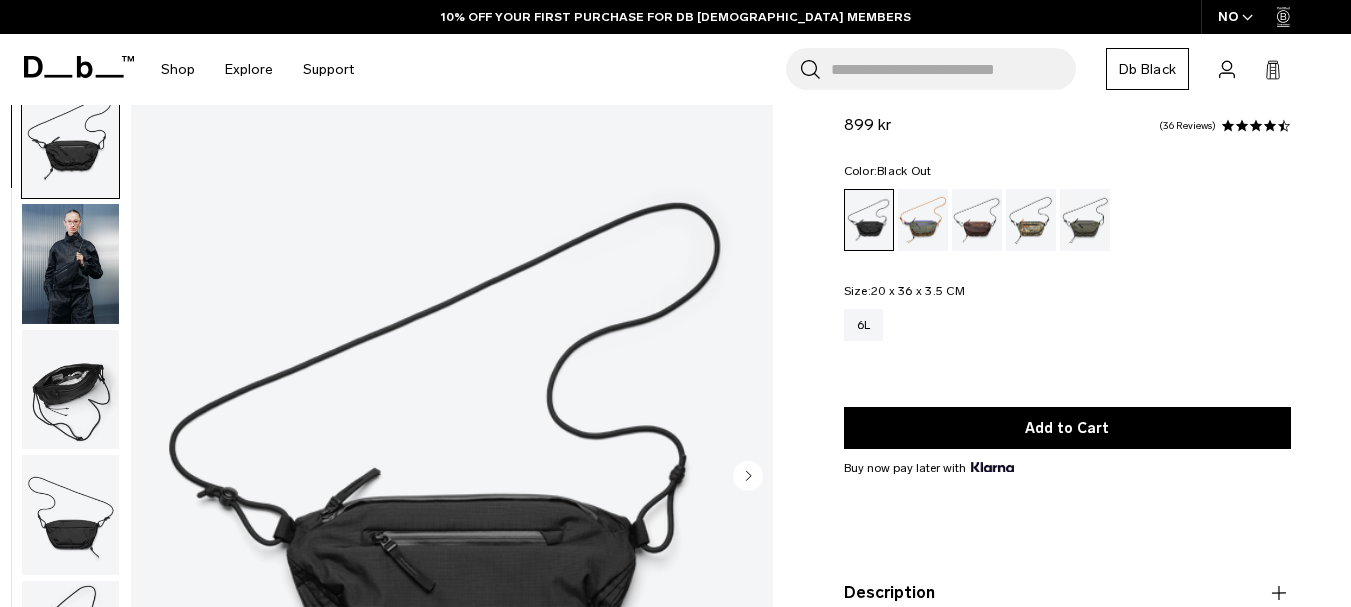 scroll, scrollTop: 58, scrollLeft: 0, axis: vertical 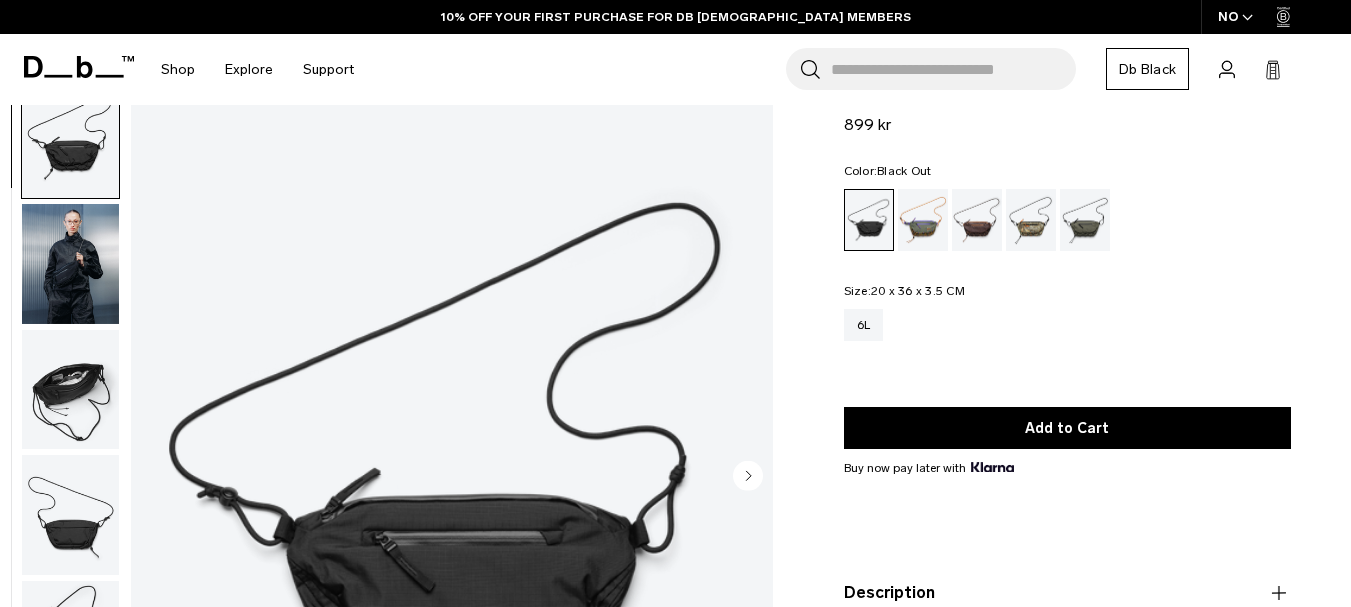 click at bounding box center [923, 220] 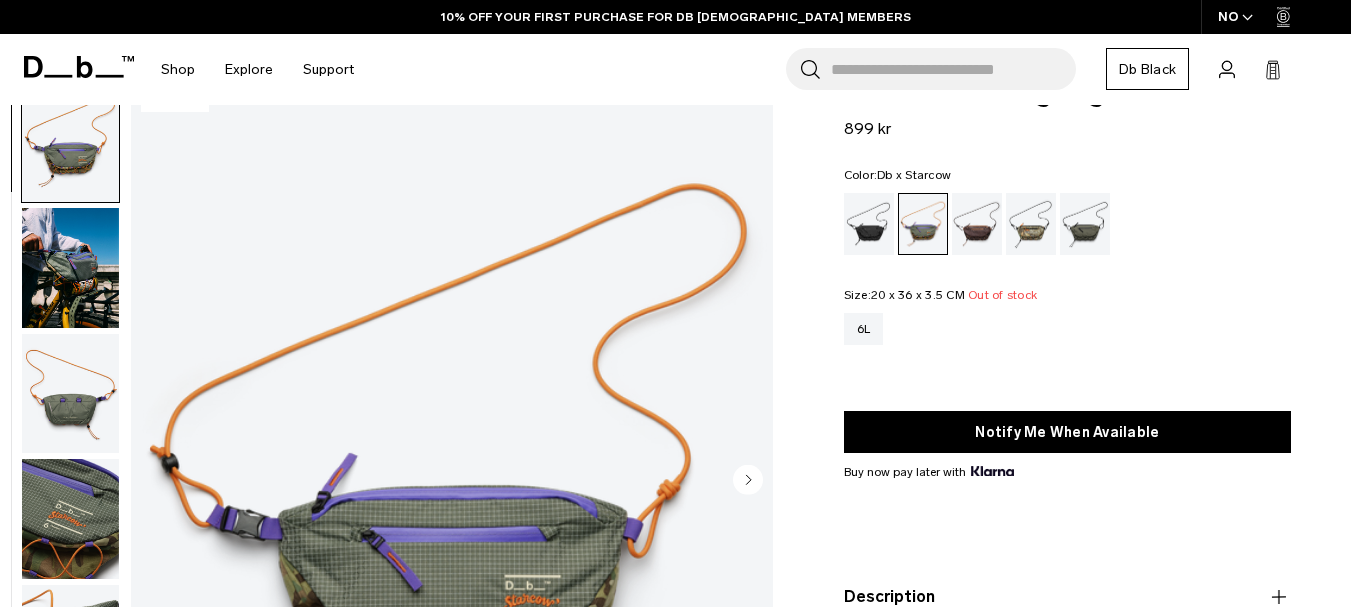 scroll, scrollTop: 36, scrollLeft: 0, axis: vertical 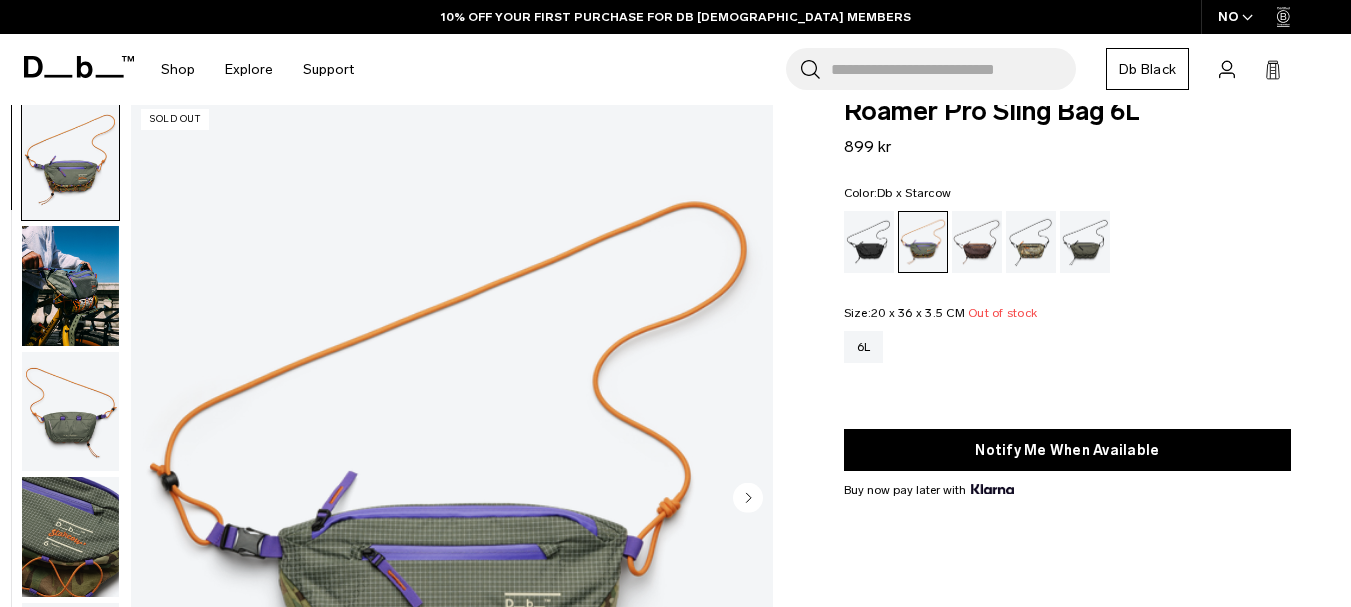 click at bounding box center (977, 242) 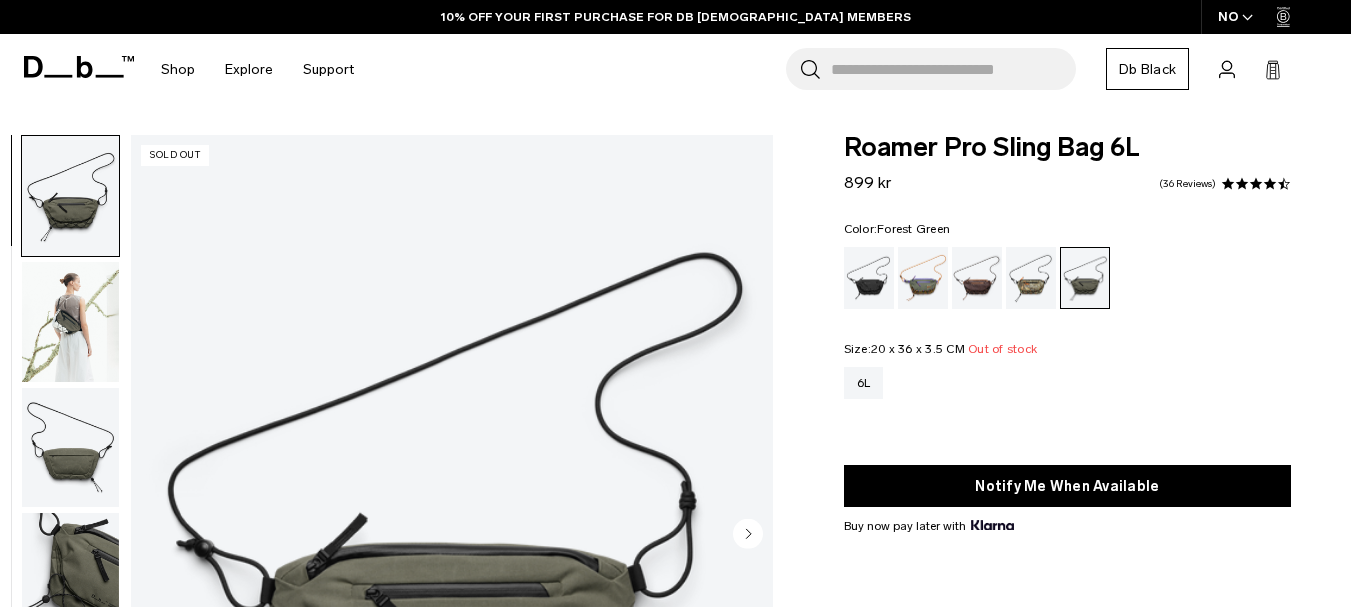 click at bounding box center [977, 278] 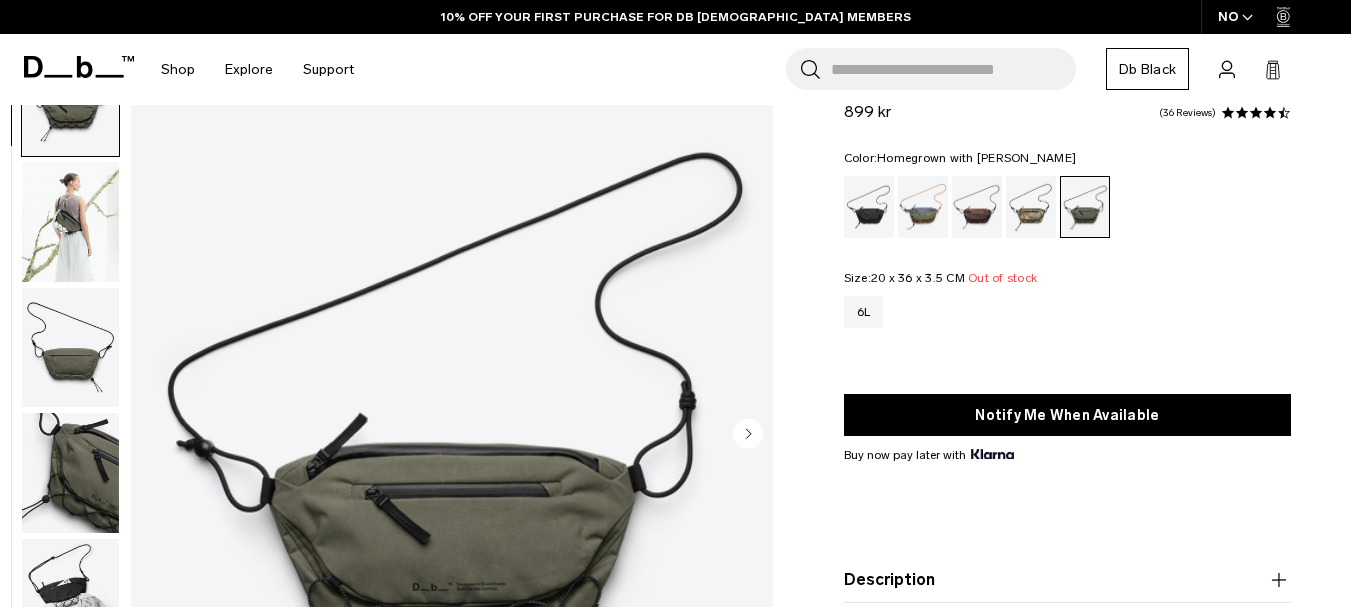 scroll, scrollTop: 100, scrollLeft: 0, axis: vertical 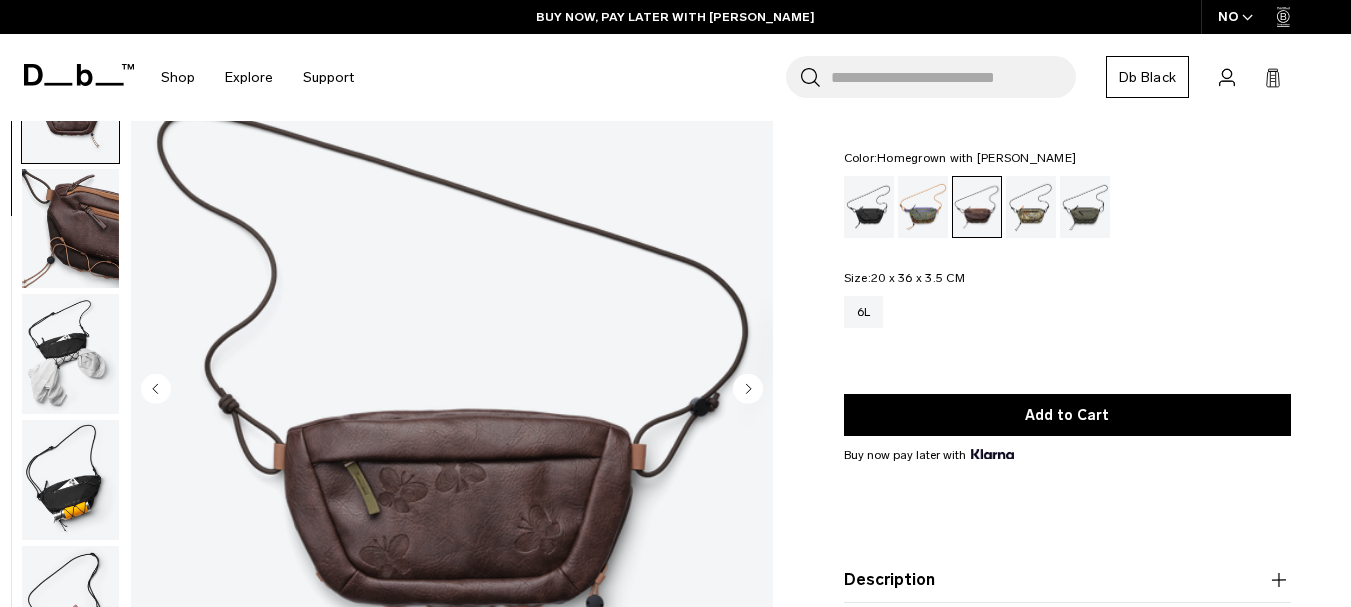click at bounding box center (923, 207) 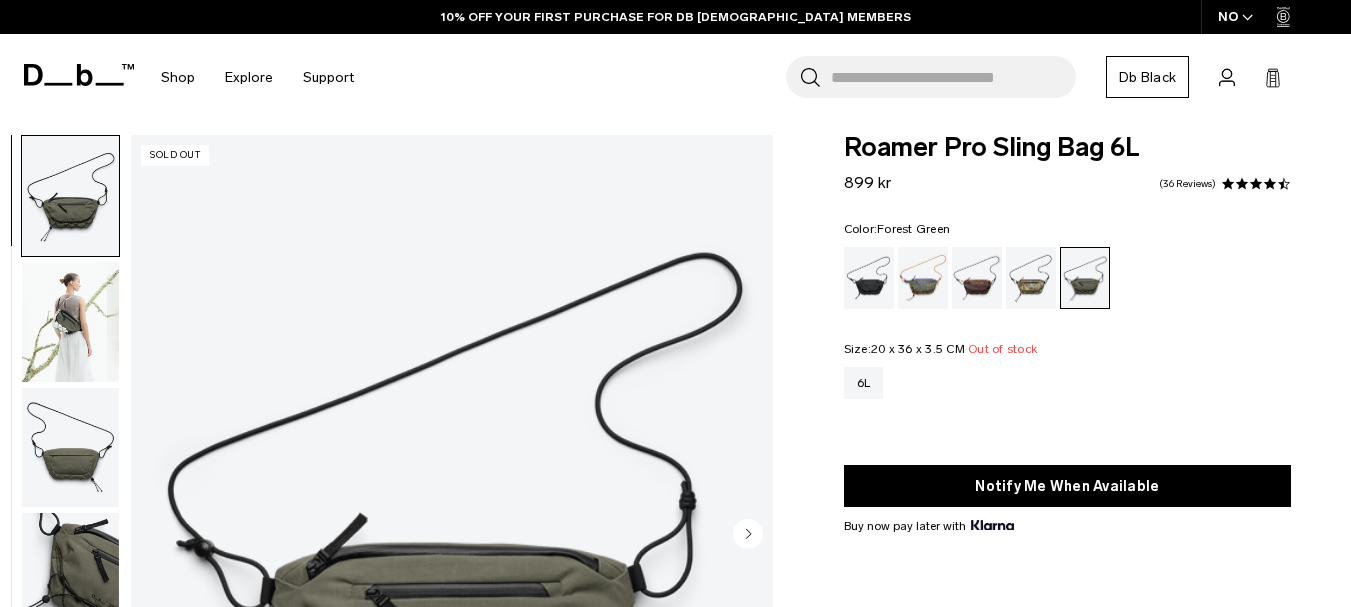 scroll, scrollTop: 49, scrollLeft: 0, axis: vertical 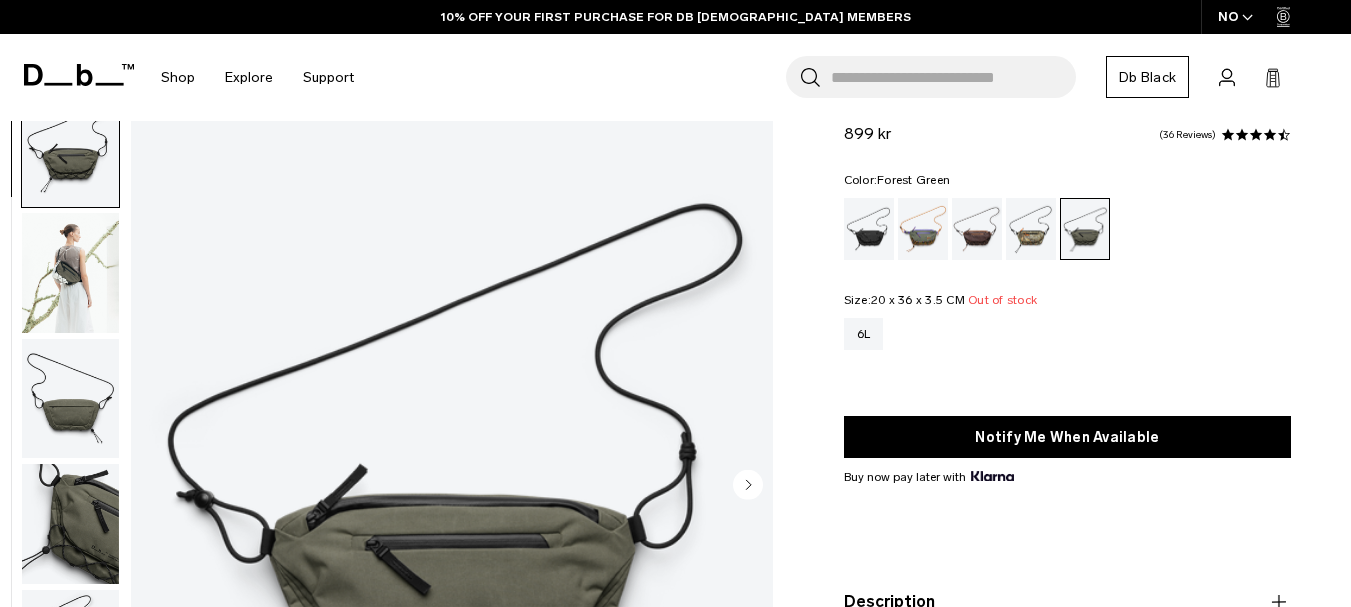 click at bounding box center (977, 229) 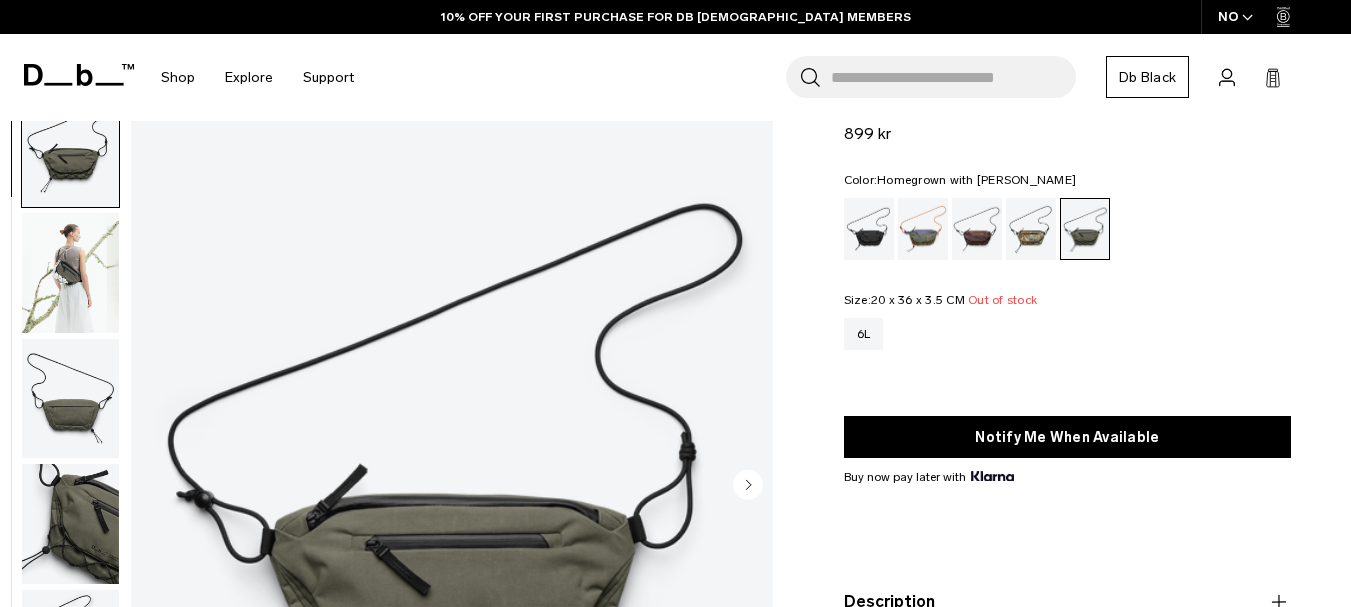 scroll, scrollTop: 0, scrollLeft: 0, axis: both 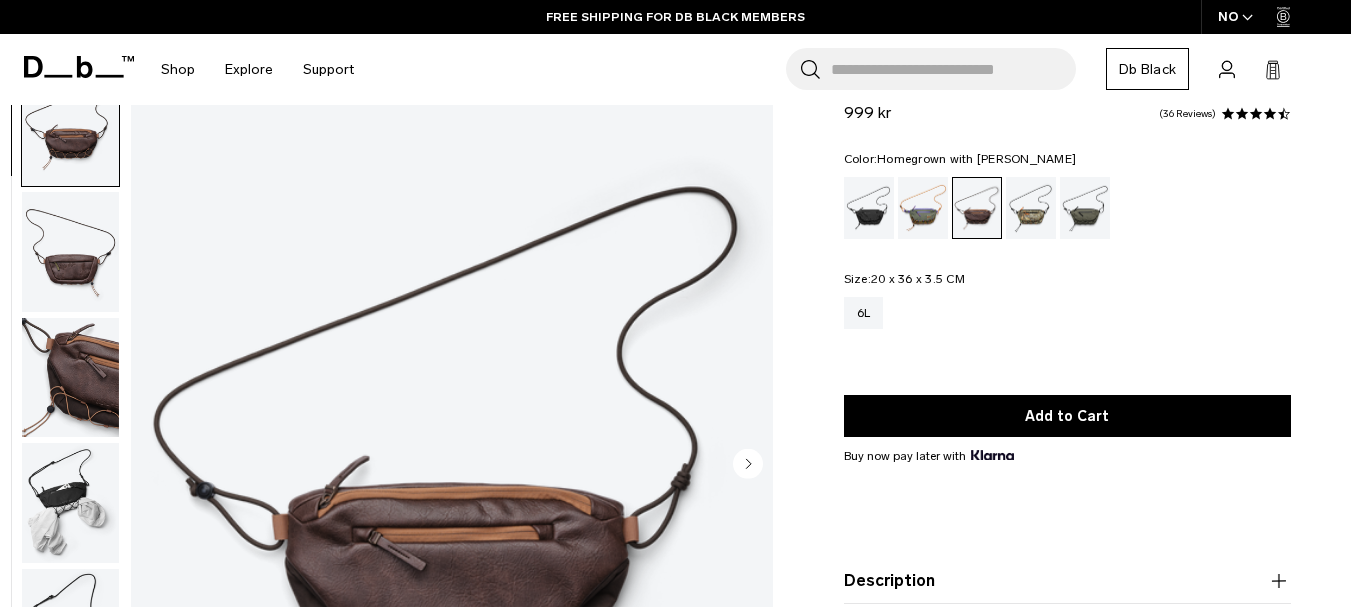 click at bounding box center (70, 252) 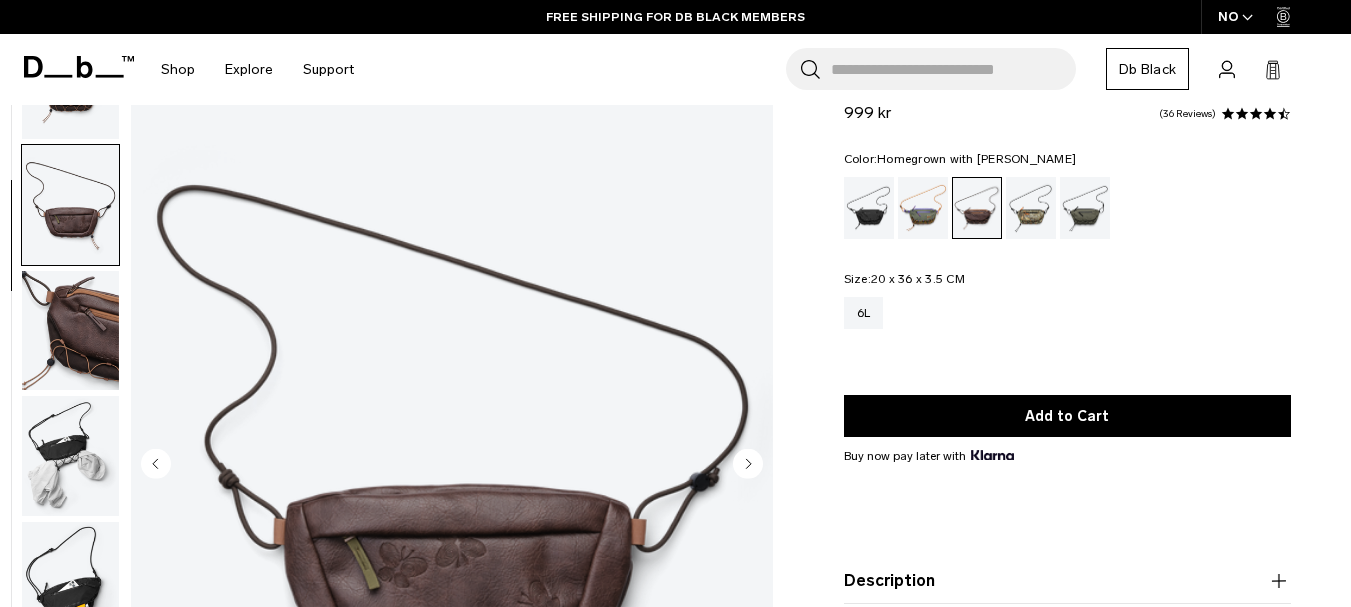 scroll, scrollTop: 74, scrollLeft: 0, axis: vertical 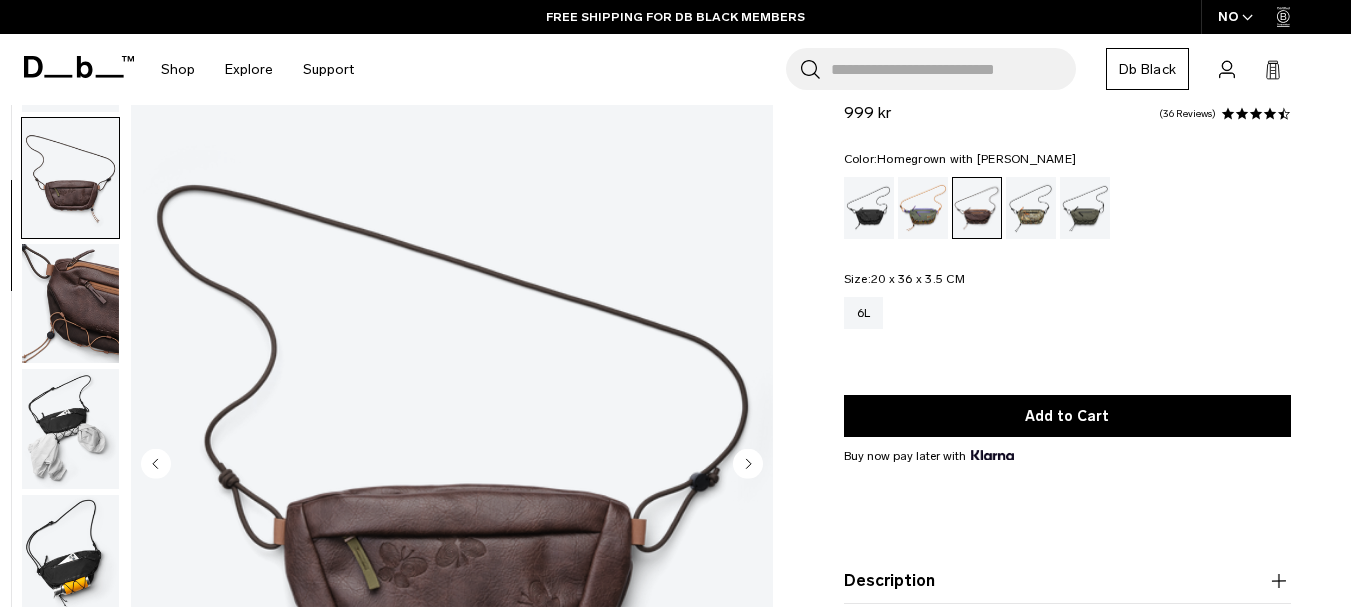 click at bounding box center [70, 304] 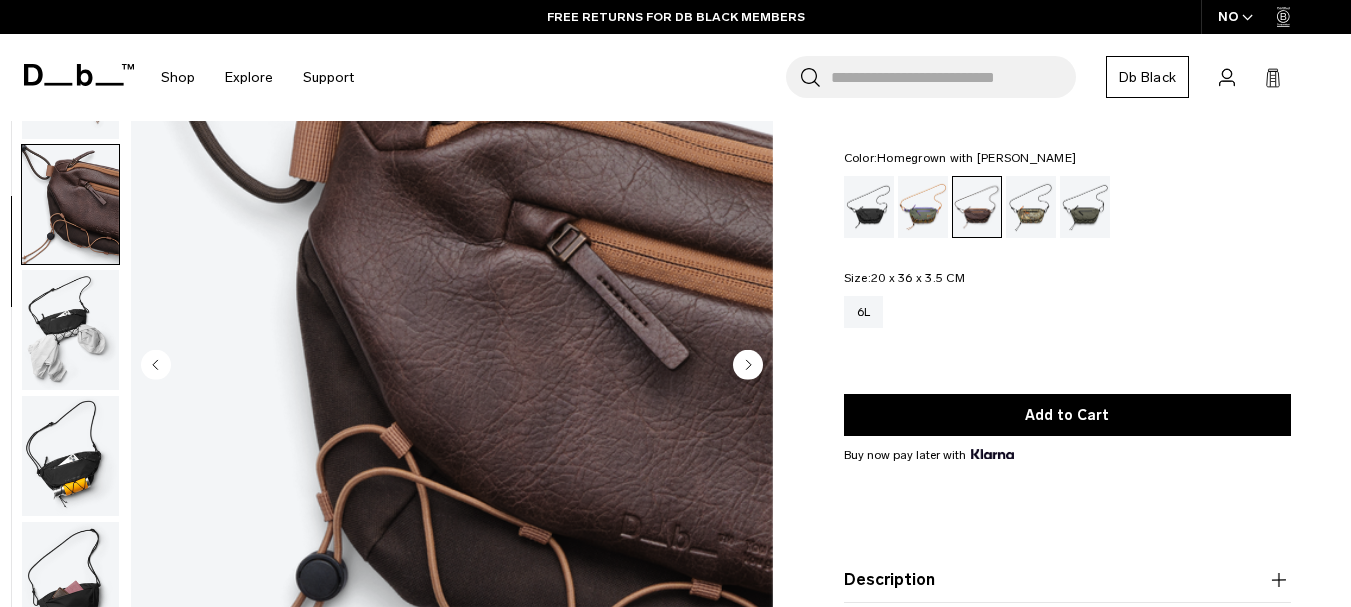 scroll, scrollTop: 167, scrollLeft: 0, axis: vertical 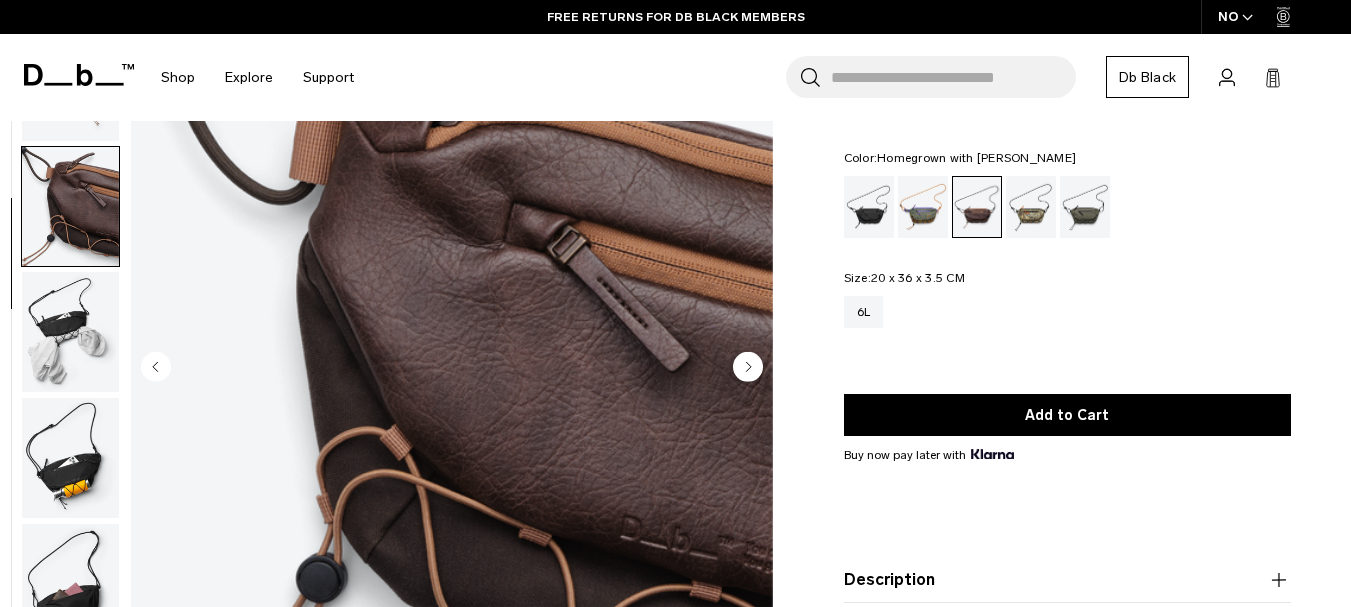 click at bounding box center (70, 332) 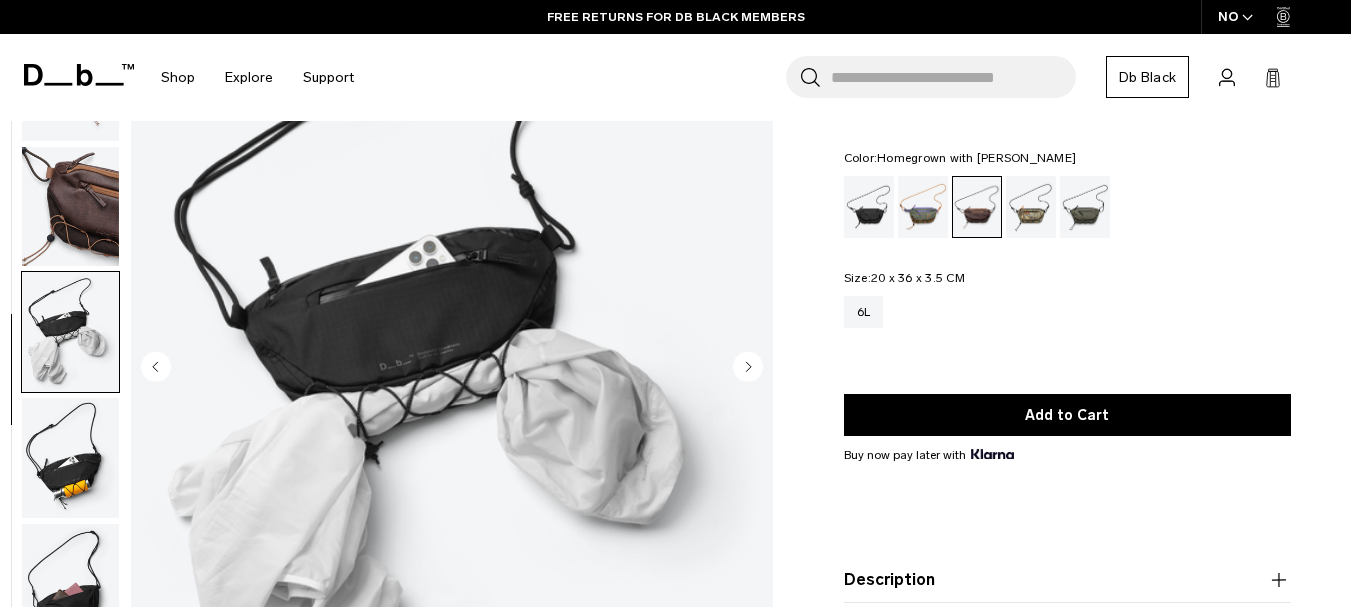 click at bounding box center [70, 458] 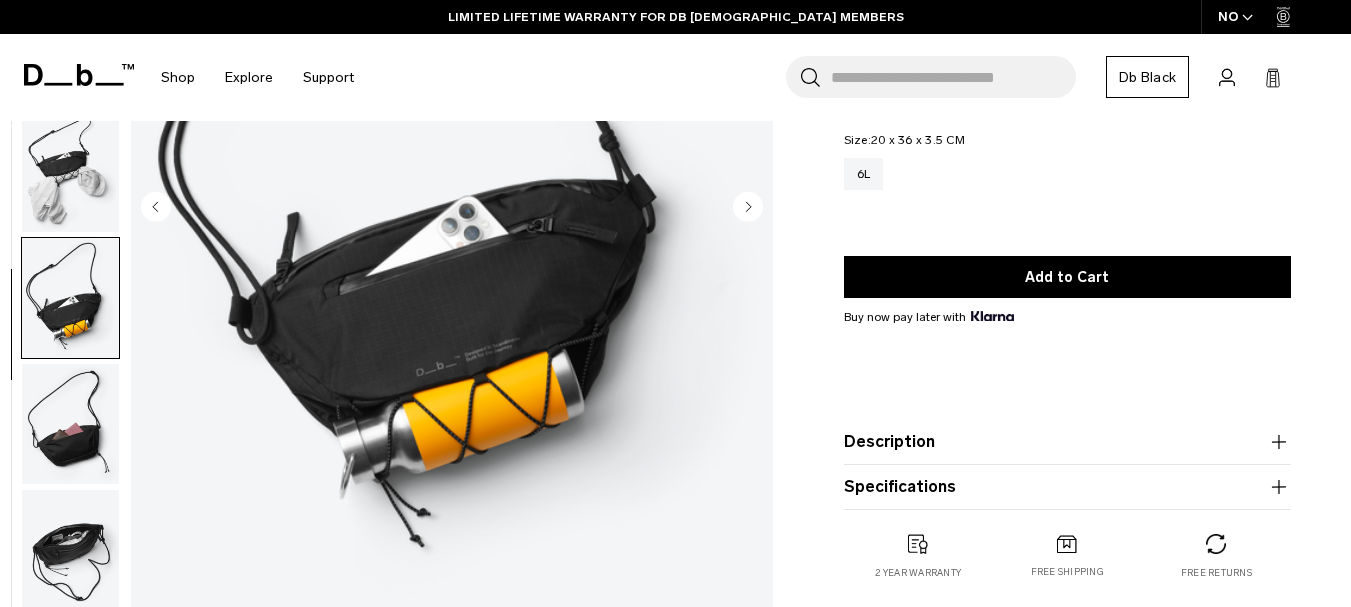 scroll, scrollTop: 335, scrollLeft: 0, axis: vertical 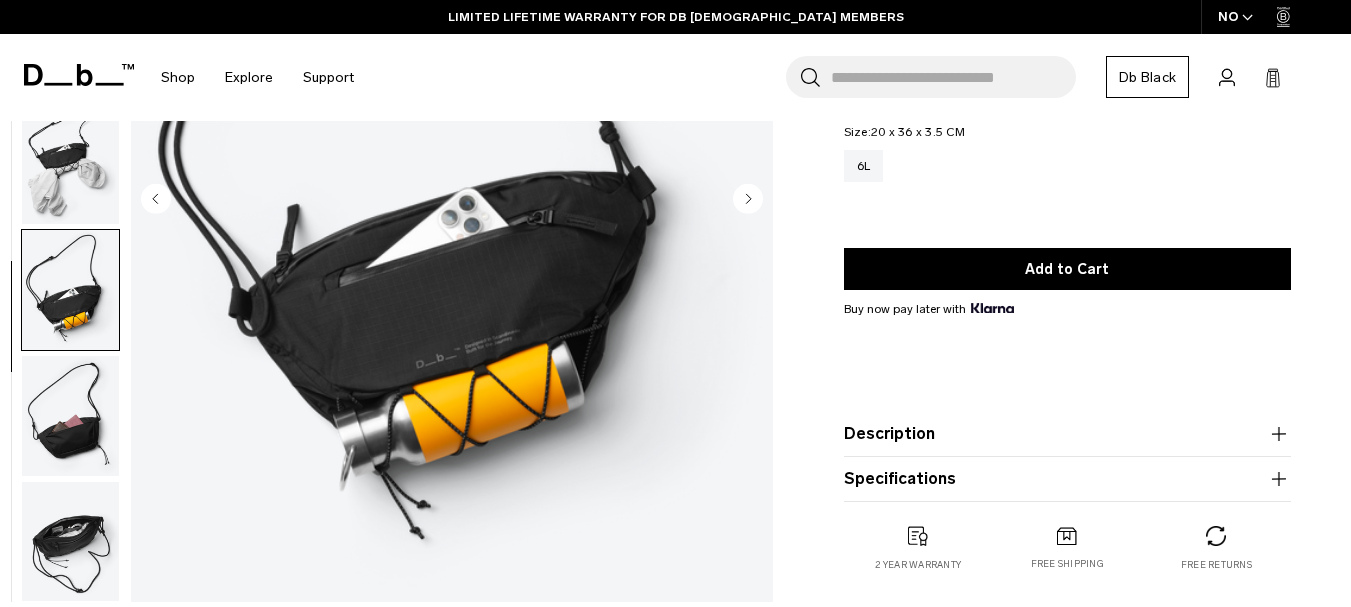 click at bounding box center (70, 416) 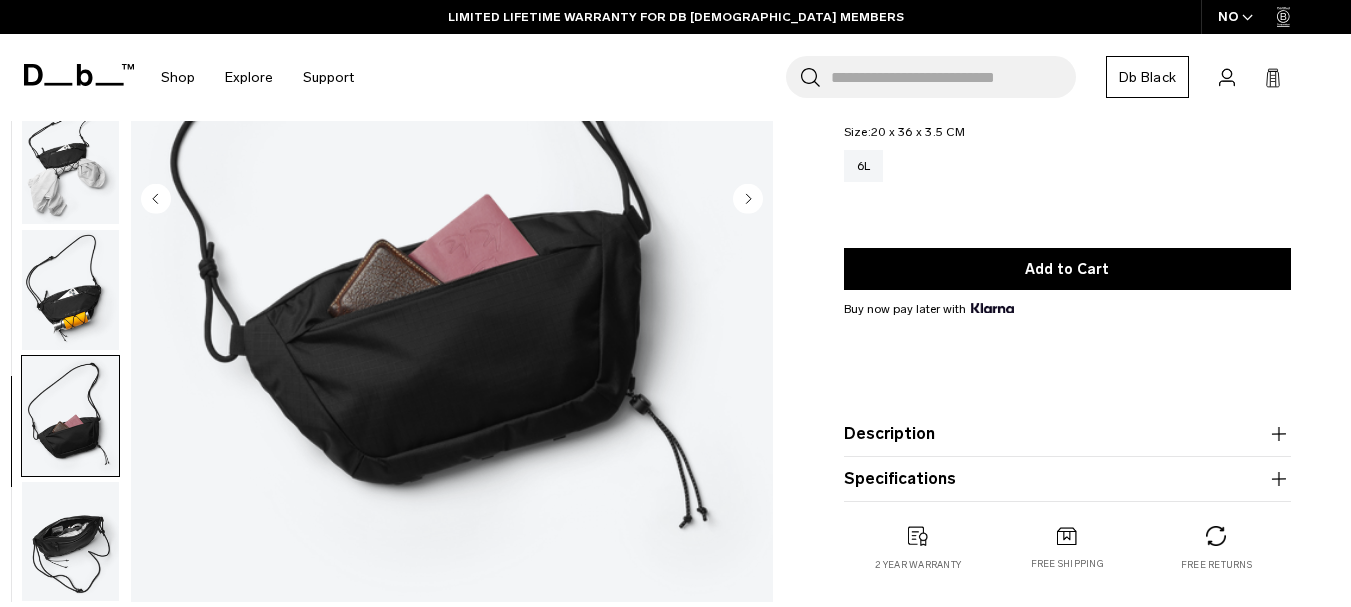 click at bounding box center (70, 542) 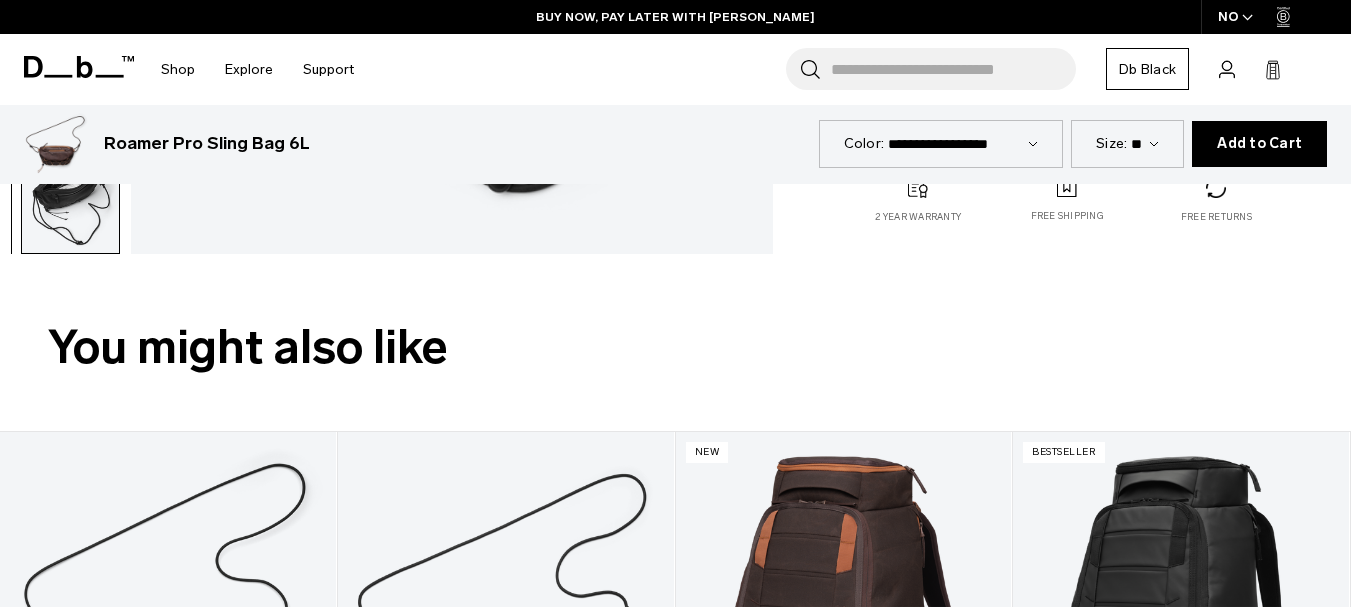 scroll, scrollTop: 682, scrollLeft: 0, axis: vertical 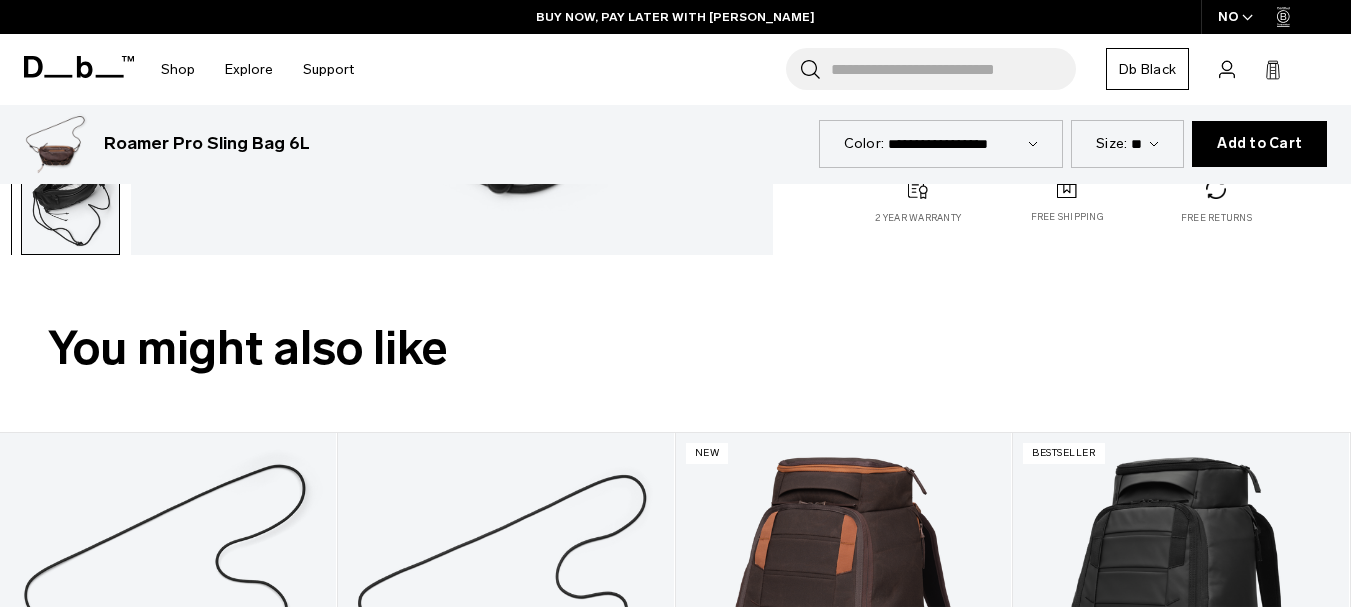 click on "**" at bounding box center [1145, 143] 